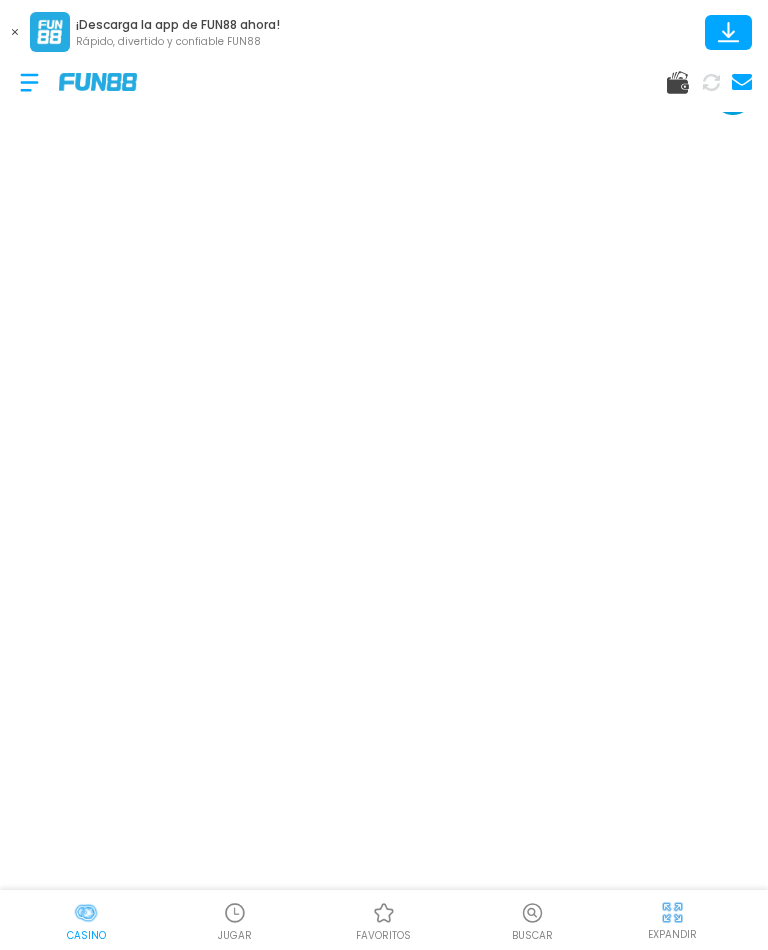 scroll, scrollTop: 0, scrollLeft: 0, axis: both 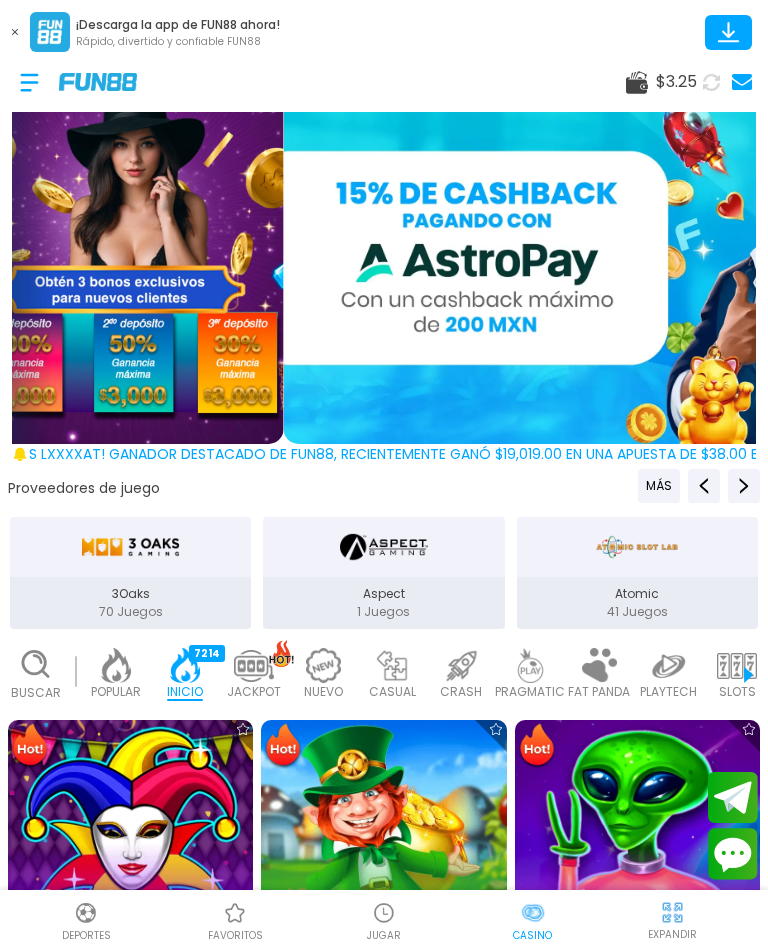click on "Buscar" at bounding box center (35, 674) 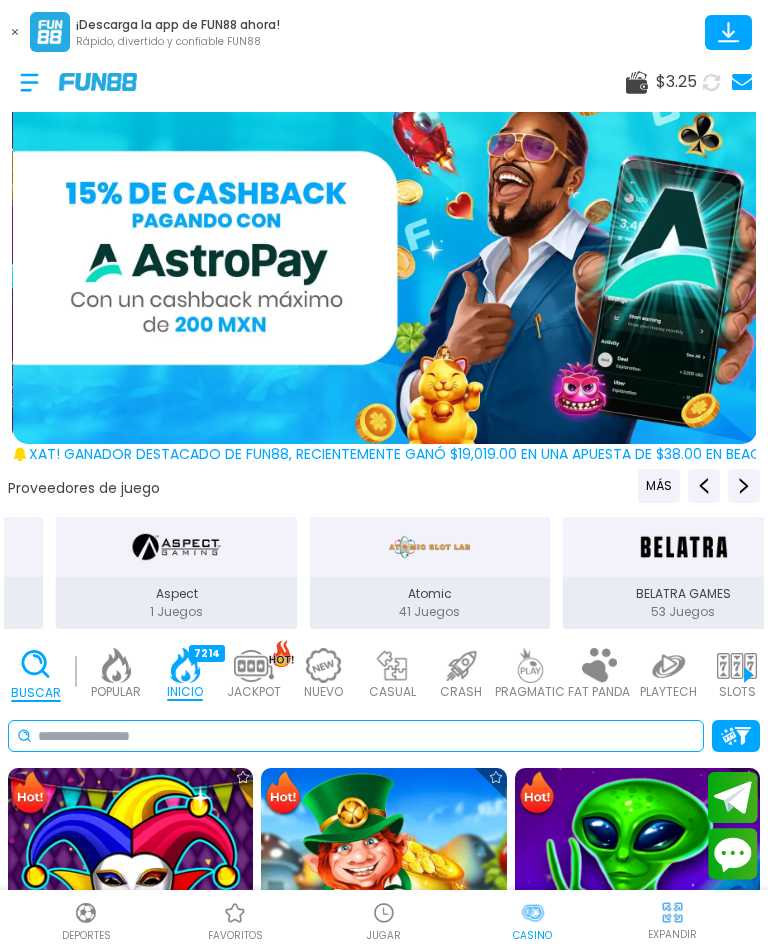 click at bounding box center [366, 736] 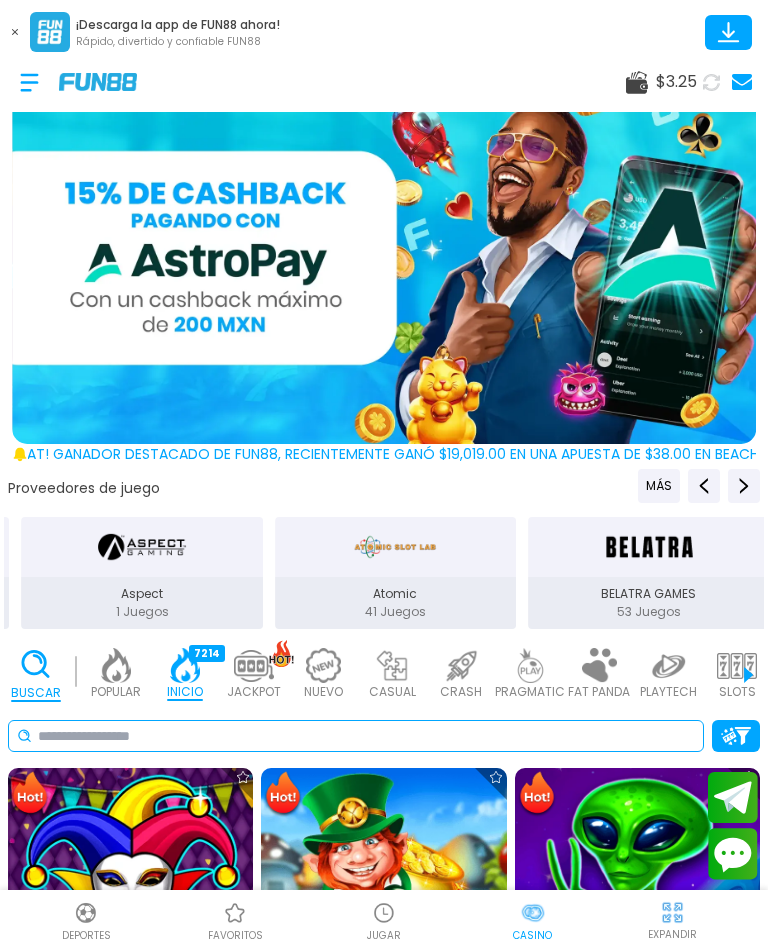 scroll, scrollTop: 91, scrollLeft: 0, axis: vertical 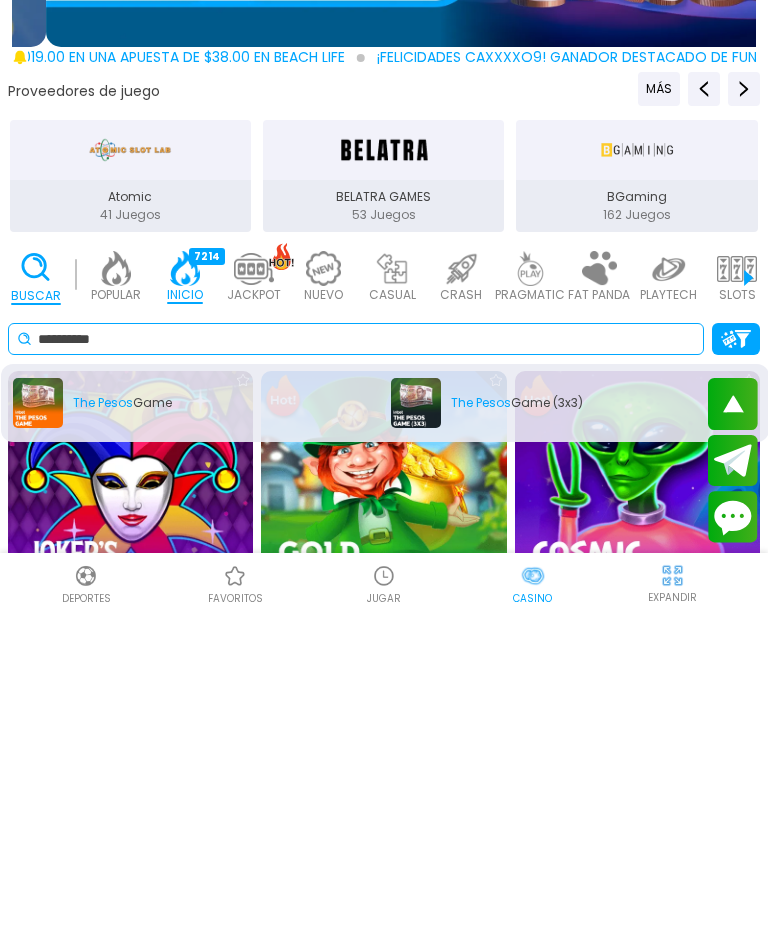 type on "*********" 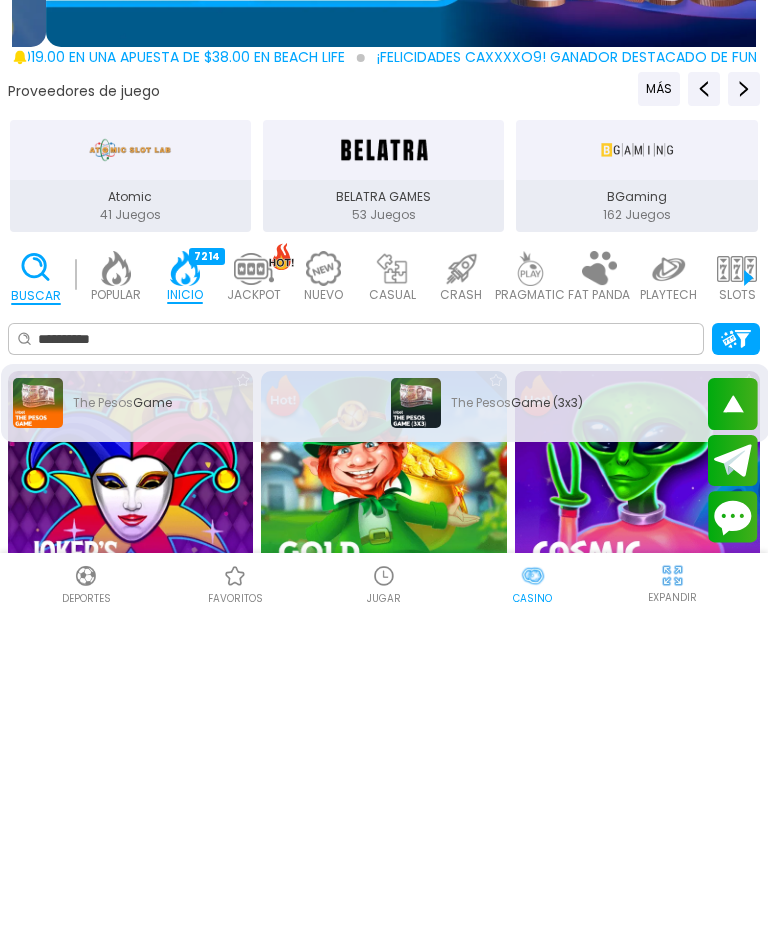 click on "The Pesos  Game" at bounding box center [196, 740] 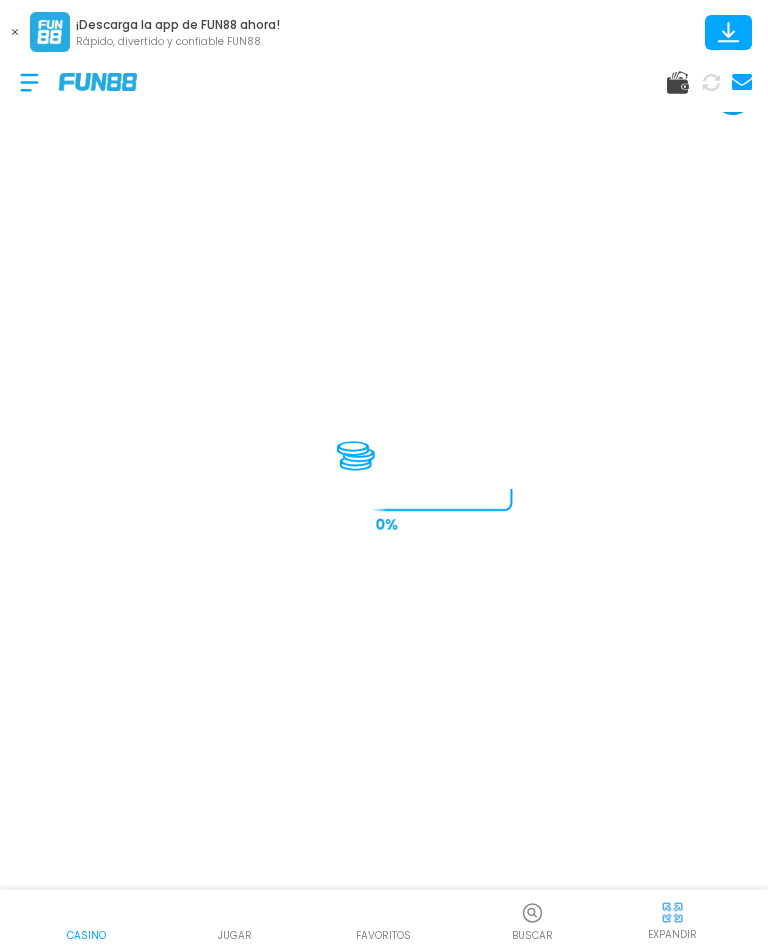 scroll, scrollTop: 31, scrollLeft: 0, axis: vertical 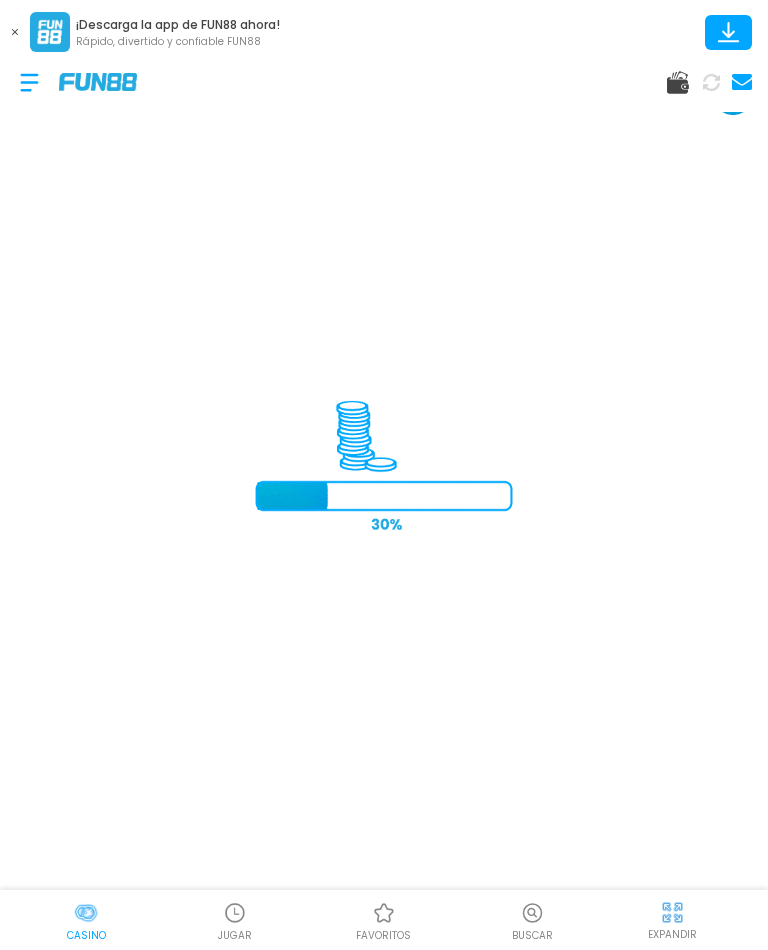 click at bounding box center [86, 913] 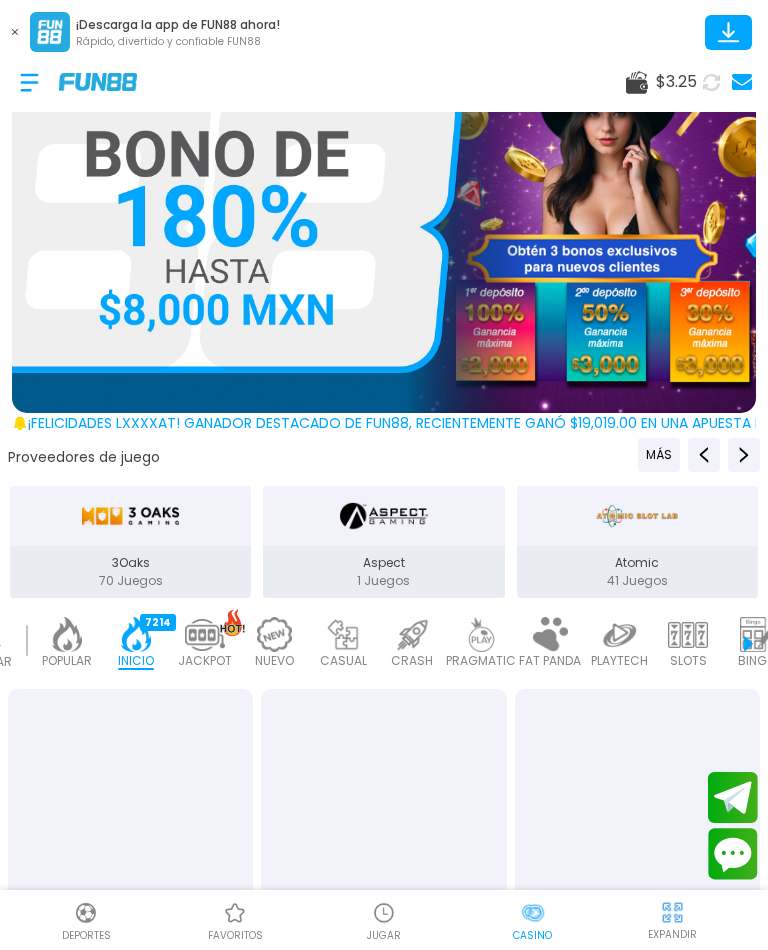 scroll, scrollTop: 0, scrollLeft: 50, axis: horizontal 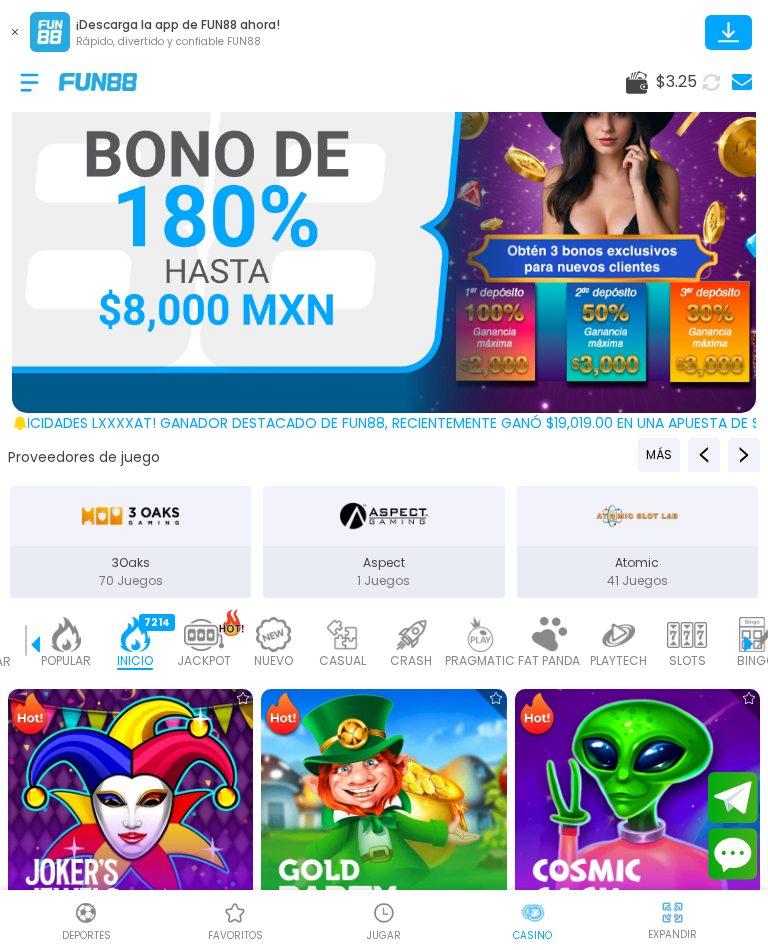 click on "Buscar" at bounding box center [-15, 643] 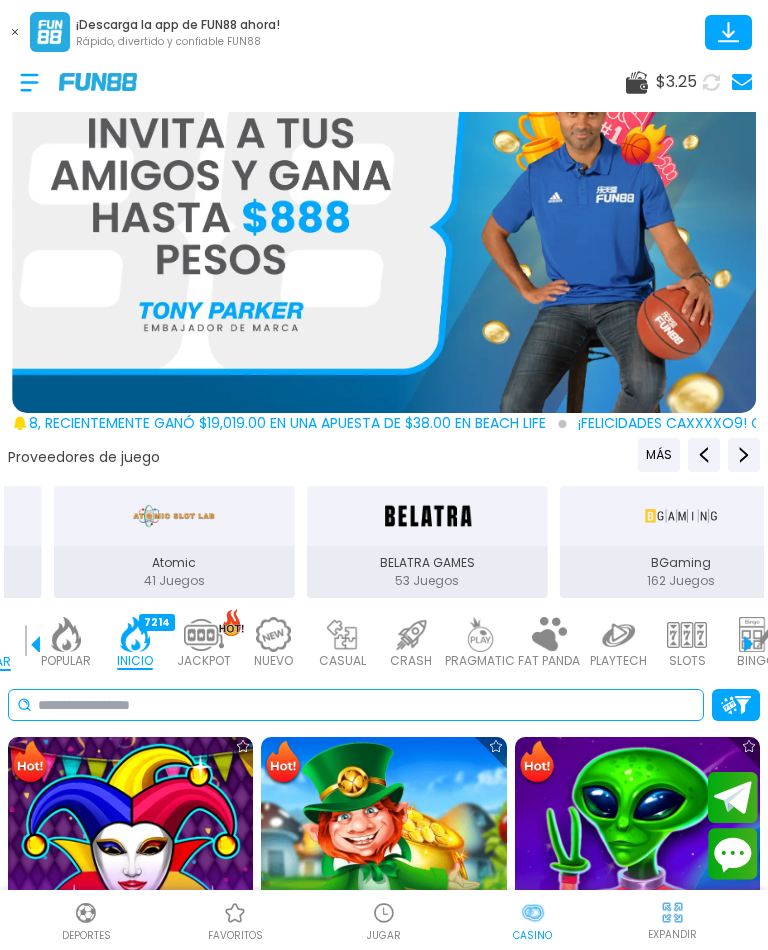click at bounding box center (366, 705) 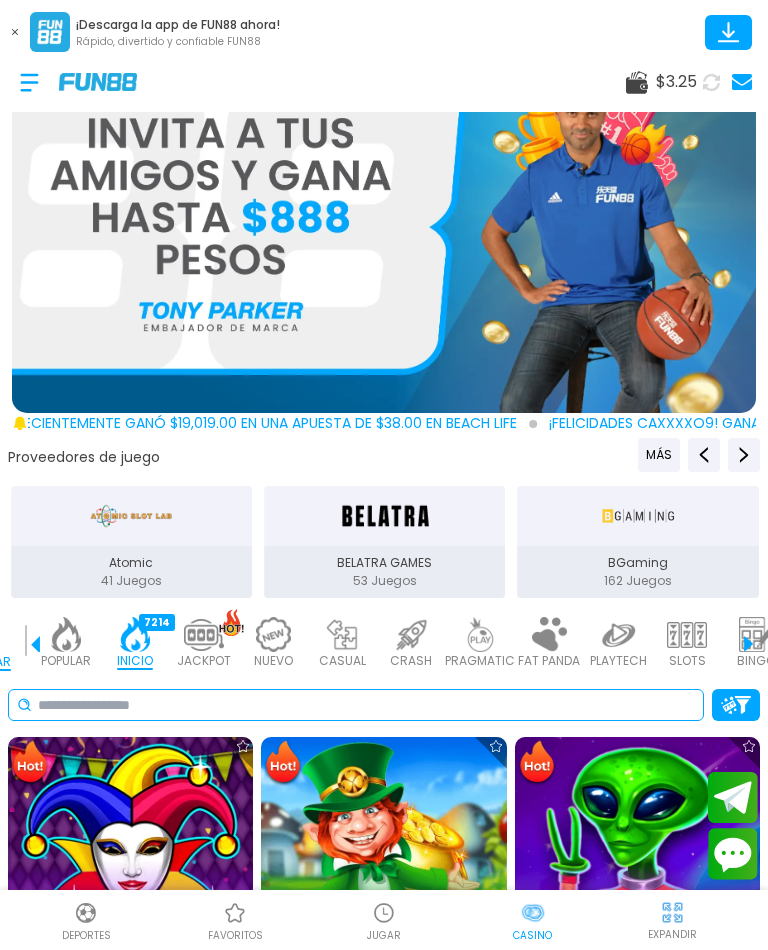 scroll, scrollTop: 91, scrollLeft: 0, axis: vertical 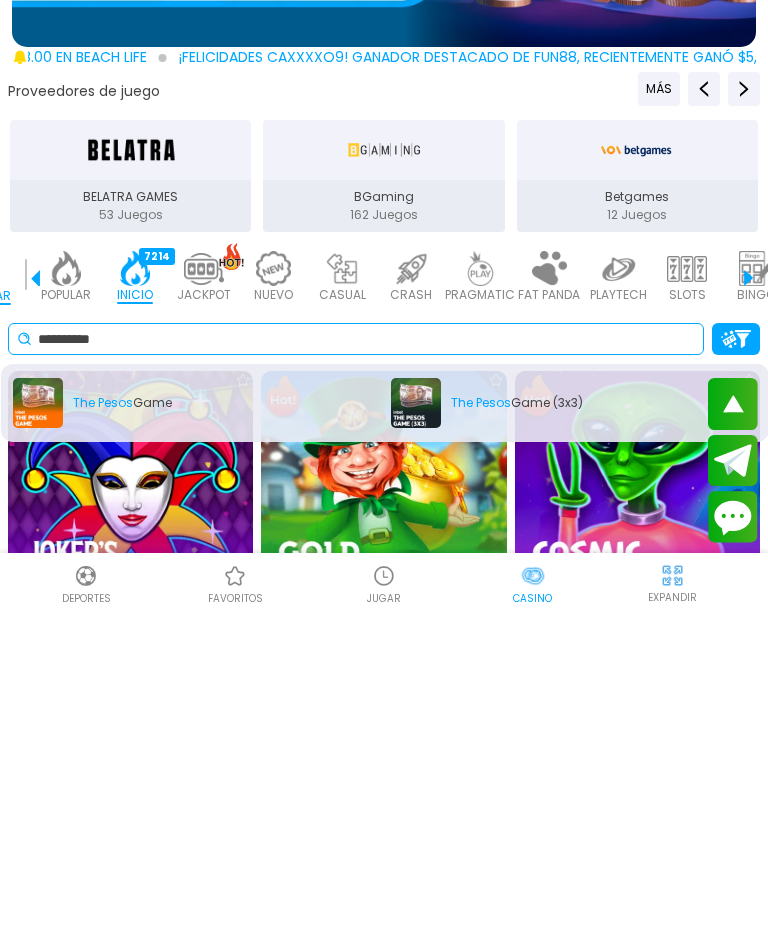 type on "*********" 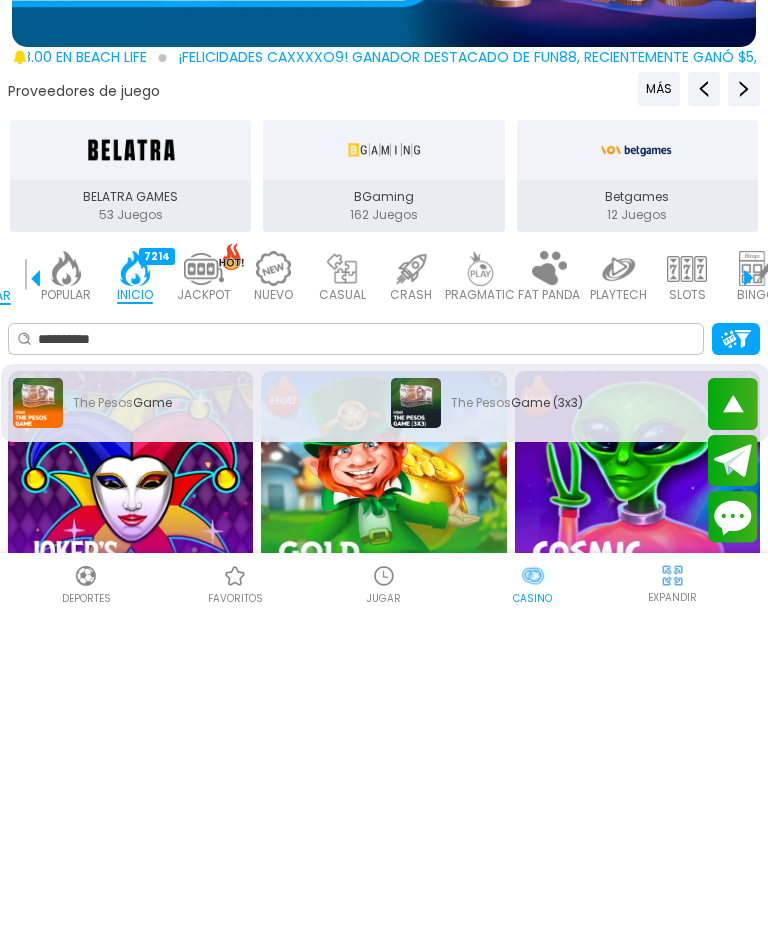 click on "The Pesos  Game" at bounding box center [196, 740] 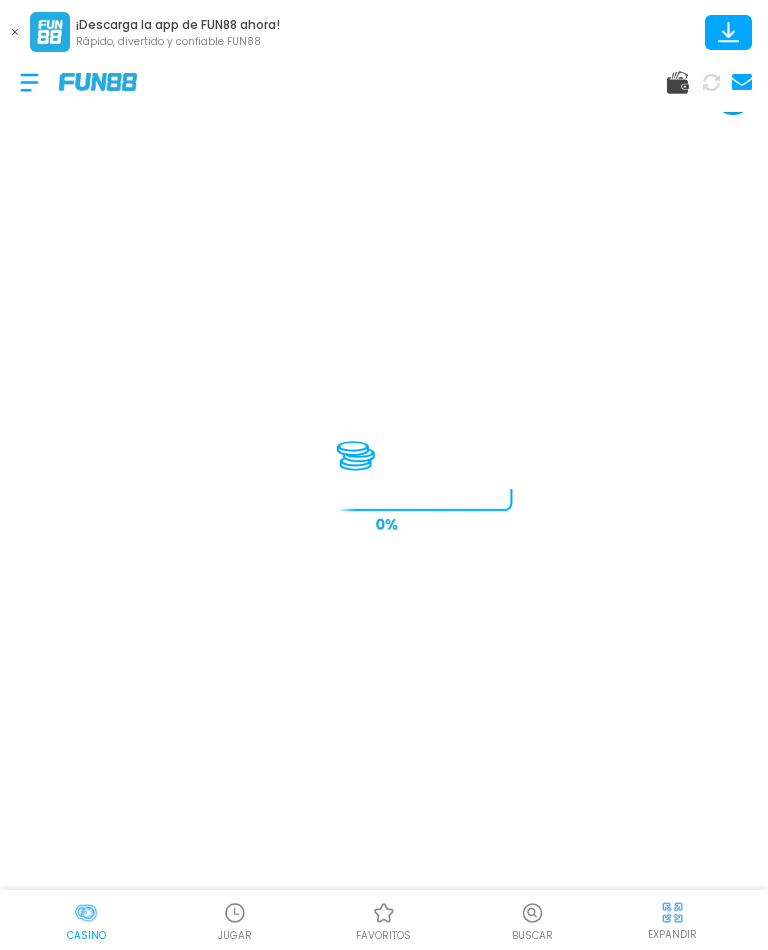 scroll, scrollTop: 31, scrollLeft: 0, axis: vertical 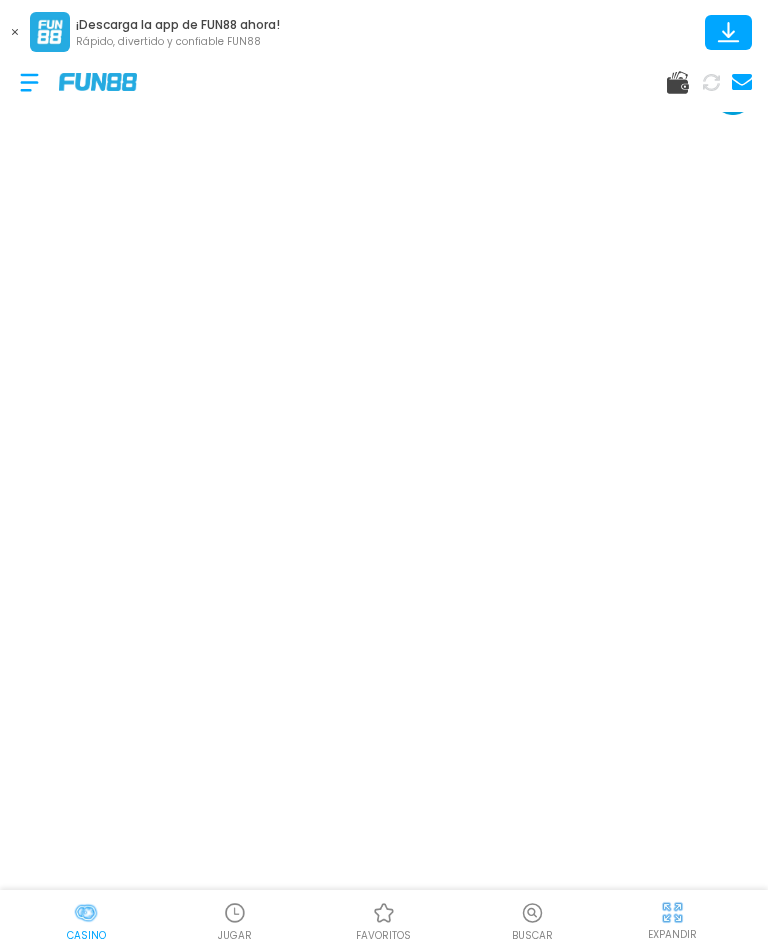 click on "EXPANDIR" at bounding box center (672, 934) 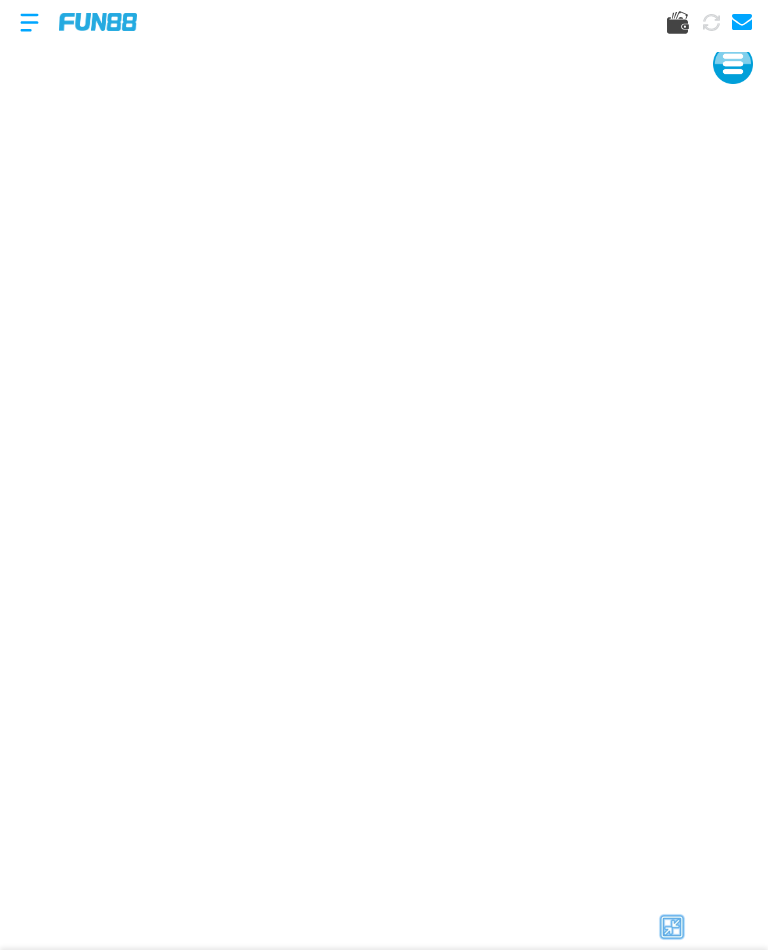 scroll, scrollTop: 0, scrollLeft: 0, axis: both 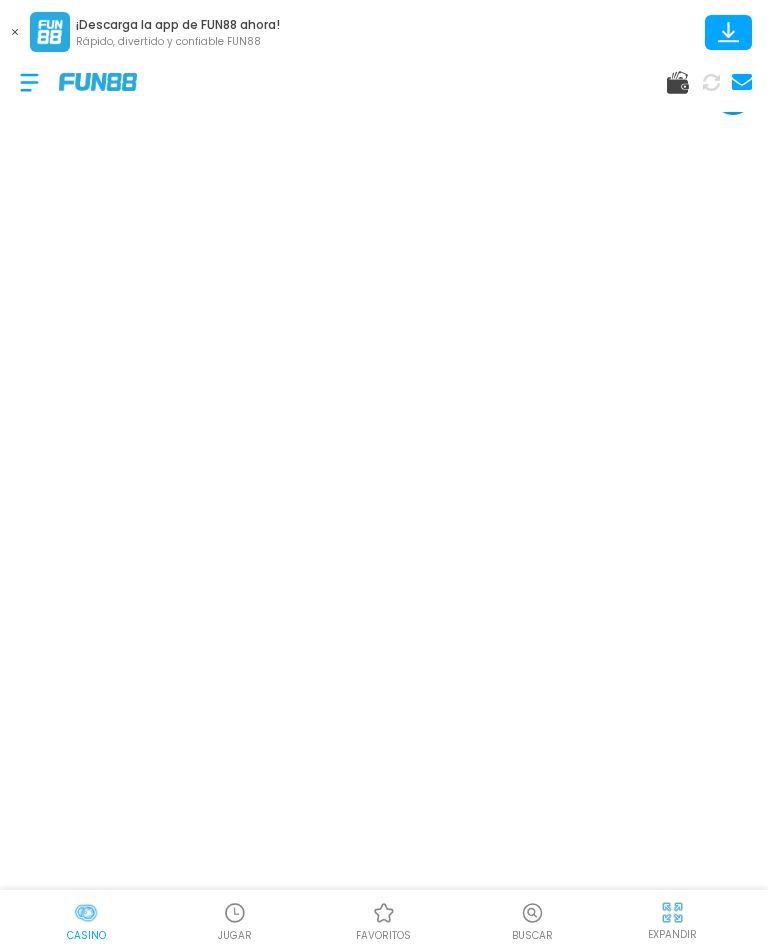 click on "Casino" at bounding box center [86, 920] 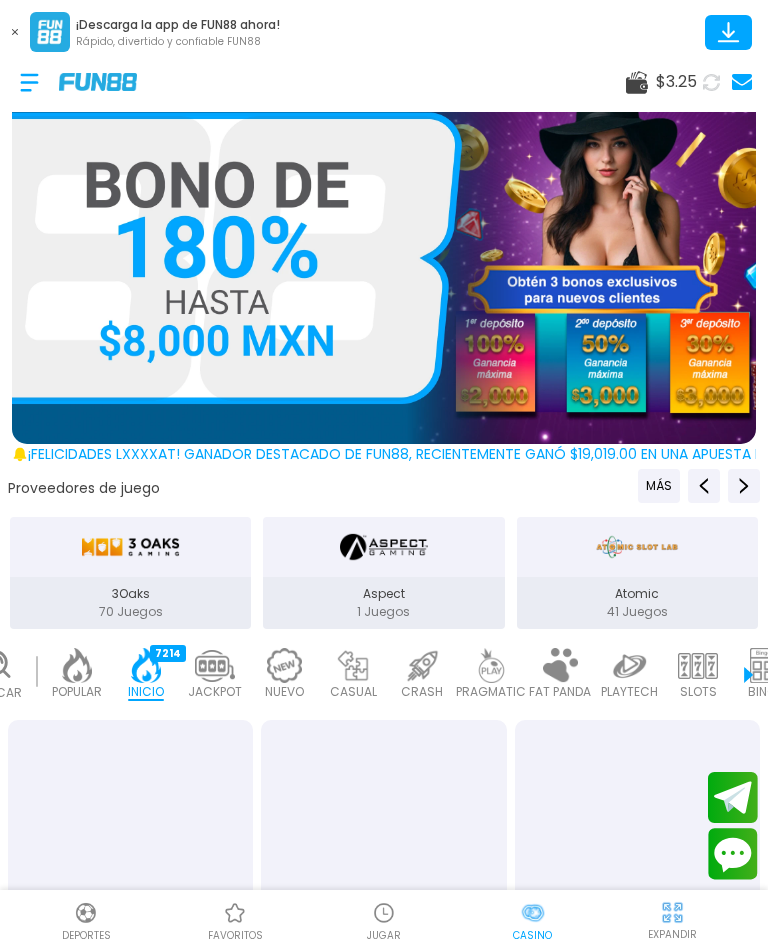 scroll, scrollTop: 0, scrollLeft: 50, axis: horizontal 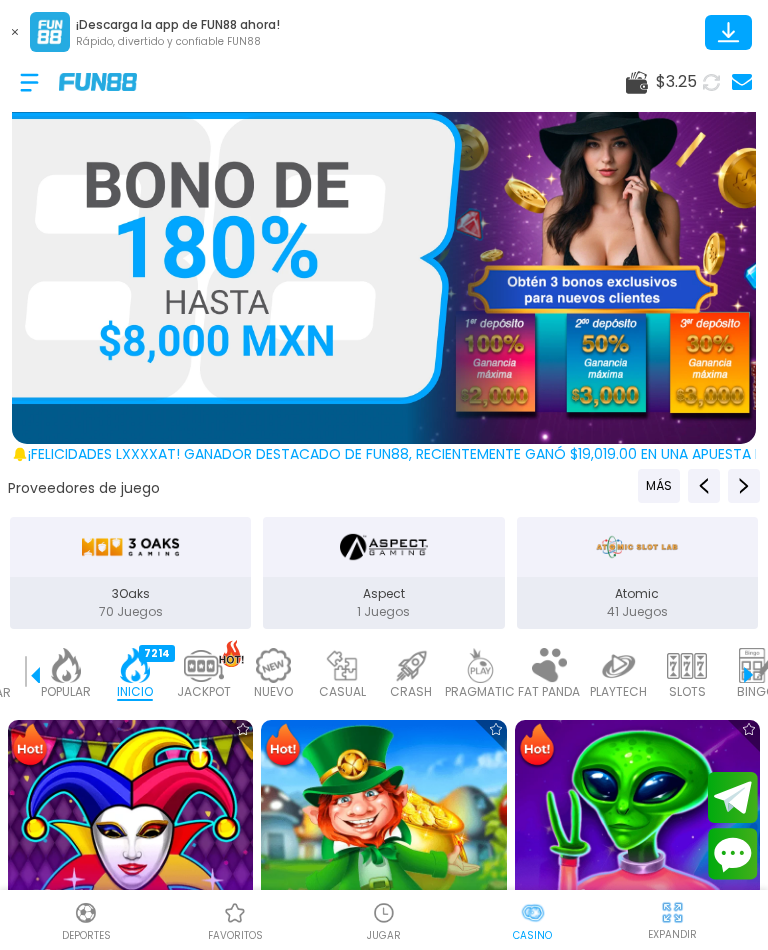 click at bounding box center [66, 665] 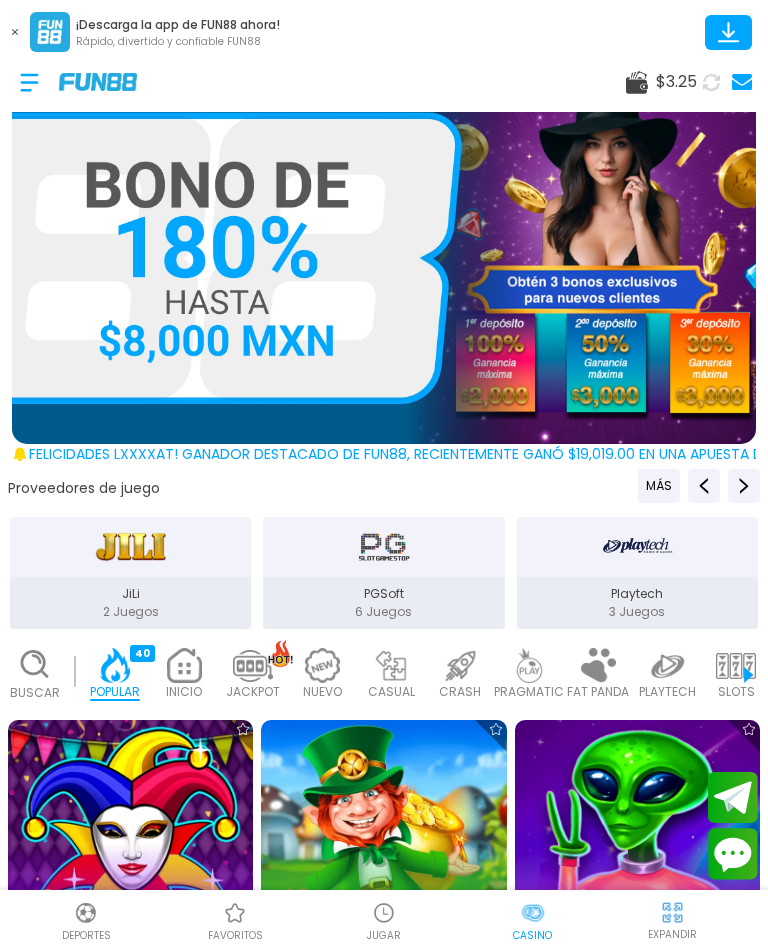 scroll, scrollTop: 0, scrollLeft: 0, axis: both 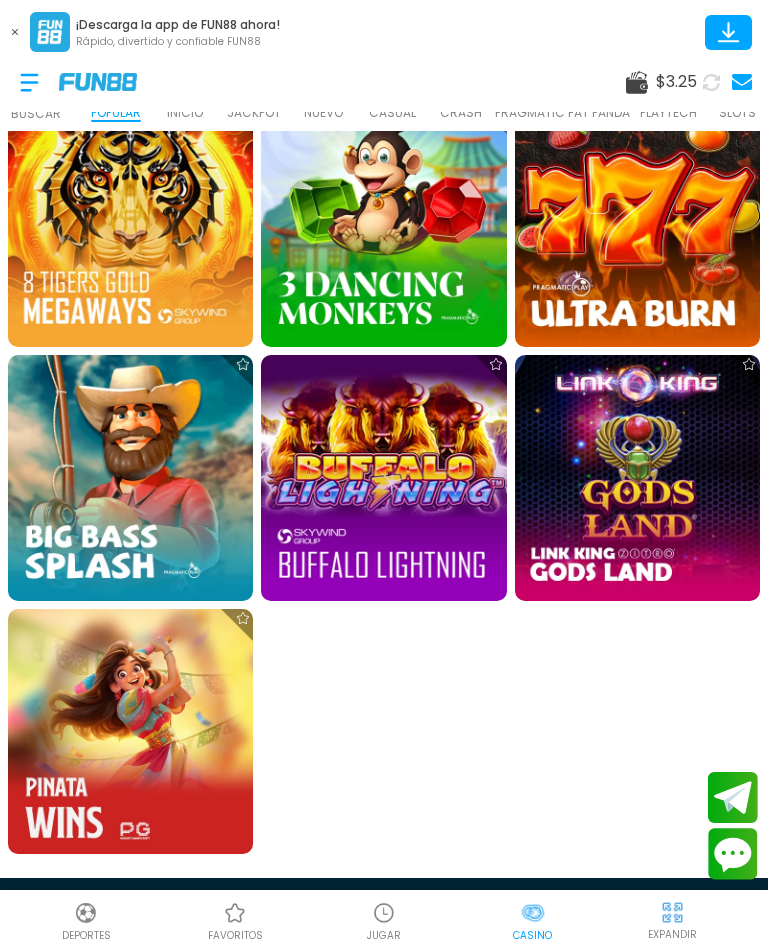 click at bounding box center [130, 477] 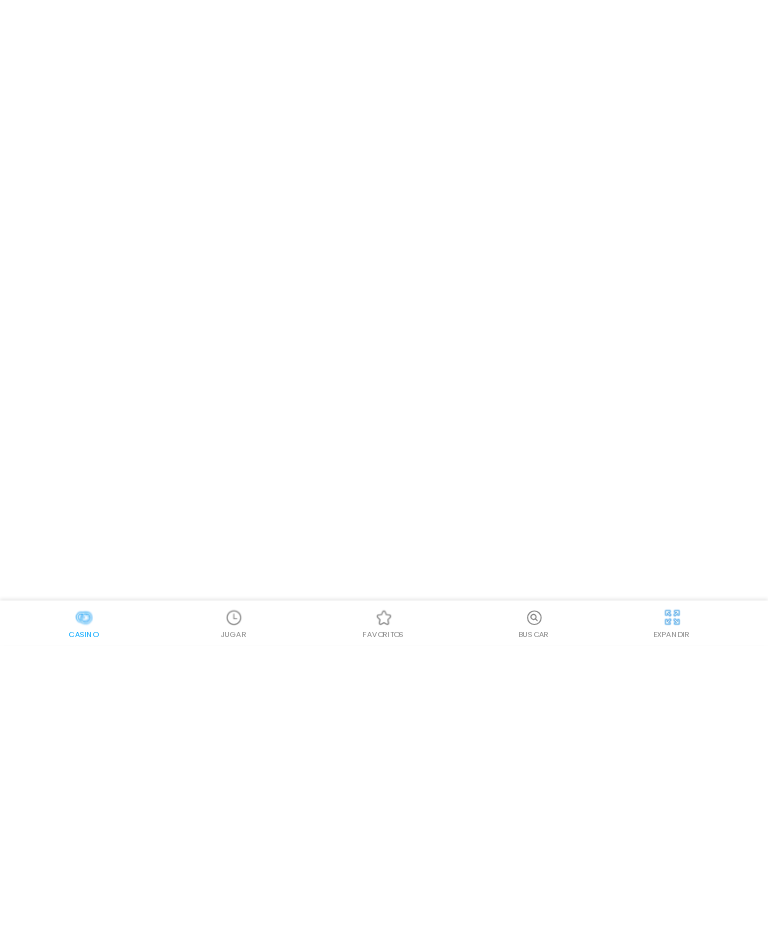 scroll, scrollTop: 0, scrollLeft: 0, axis: both 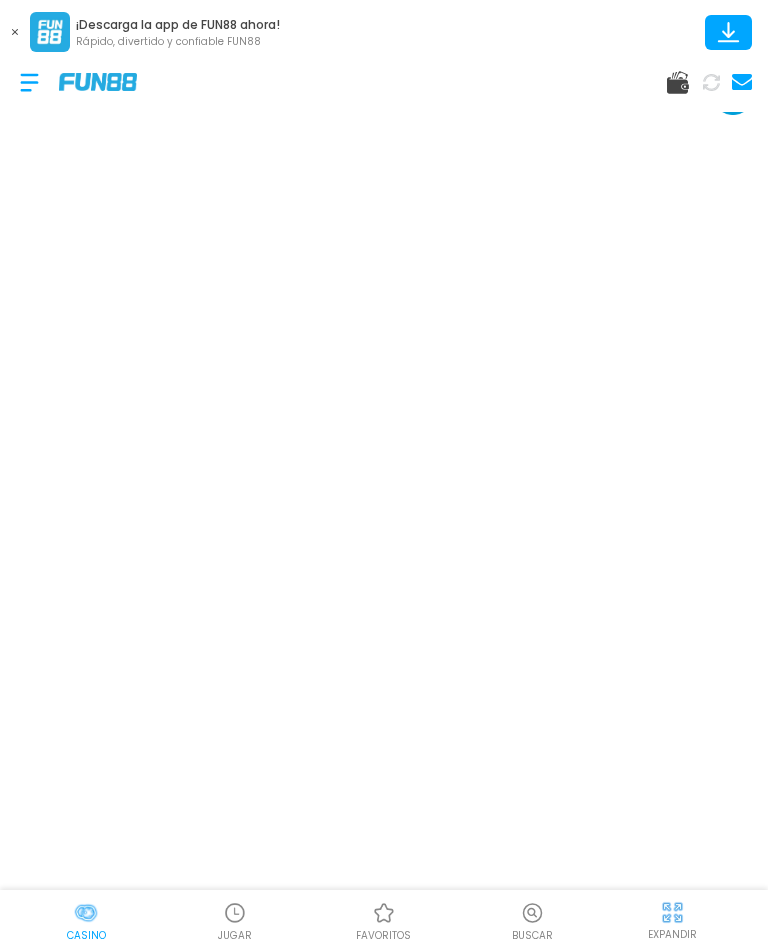 click on "EXPANDIR" at bounding box center (672, 934) 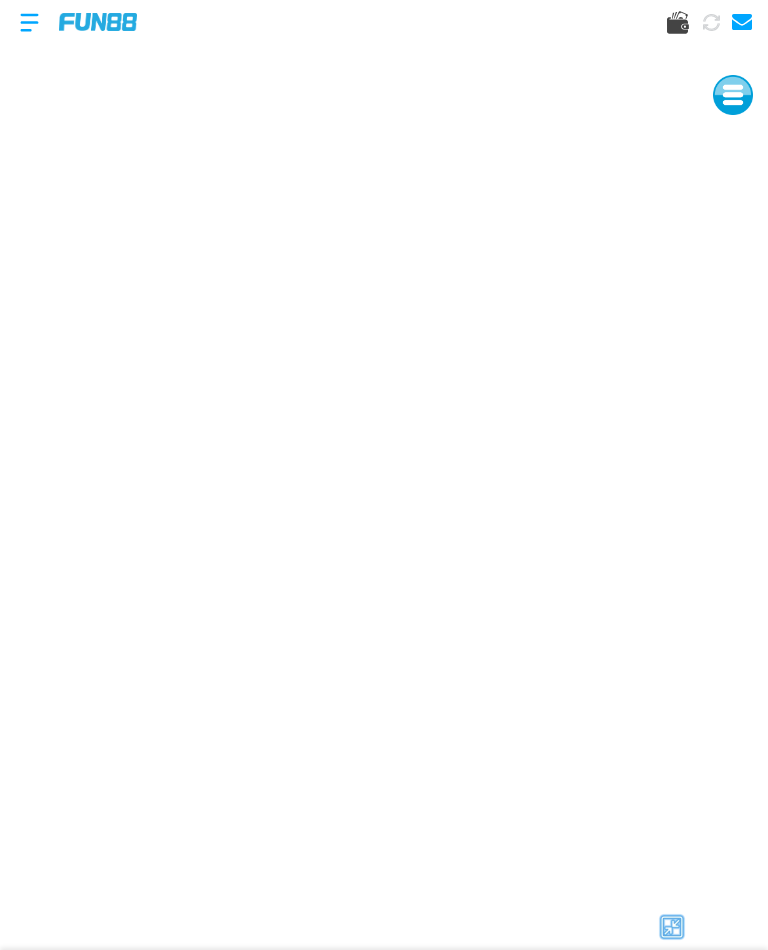 click at bounding box center [672, 927] 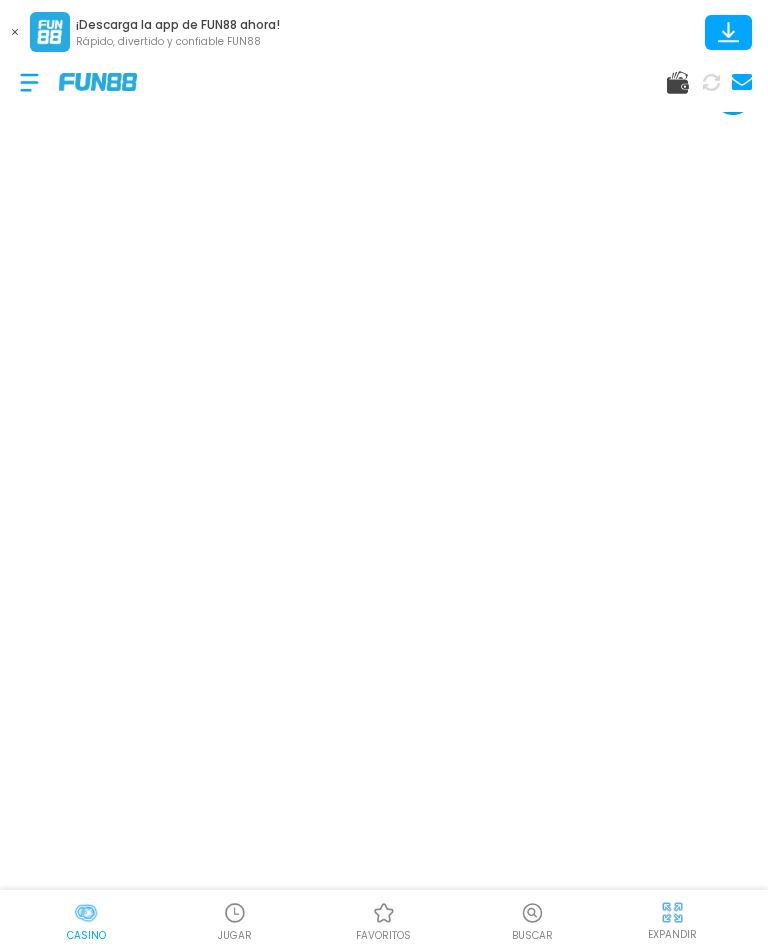 click on "EXPANDIR" at bounding box center [672, 934] 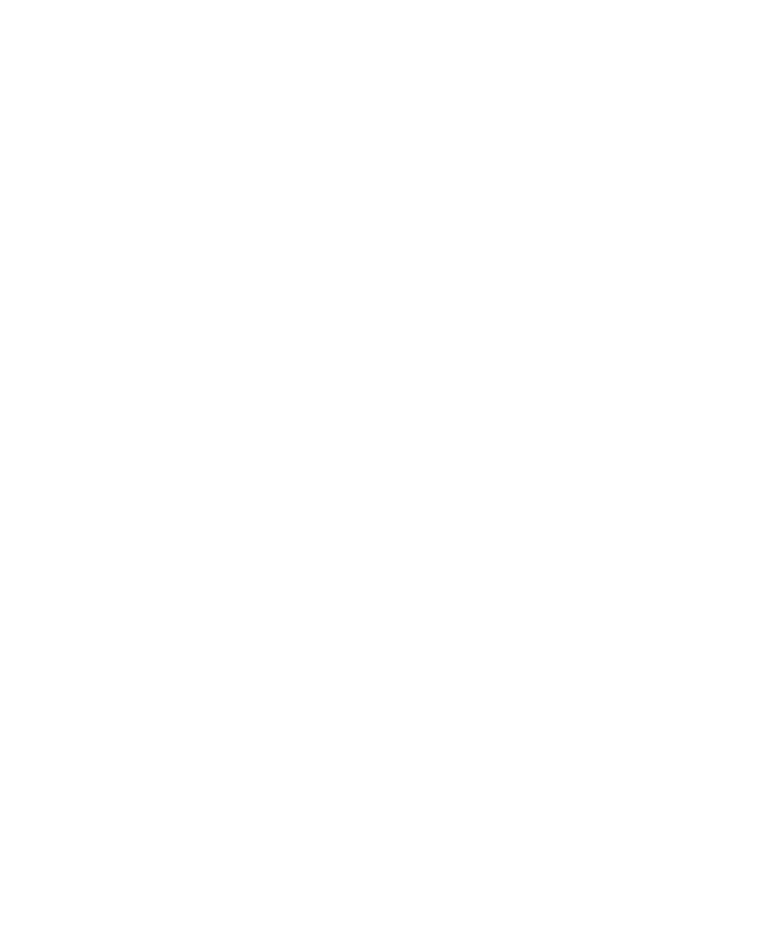 scroll, scrollTop: 0, scrollLeft: 0, axis: both 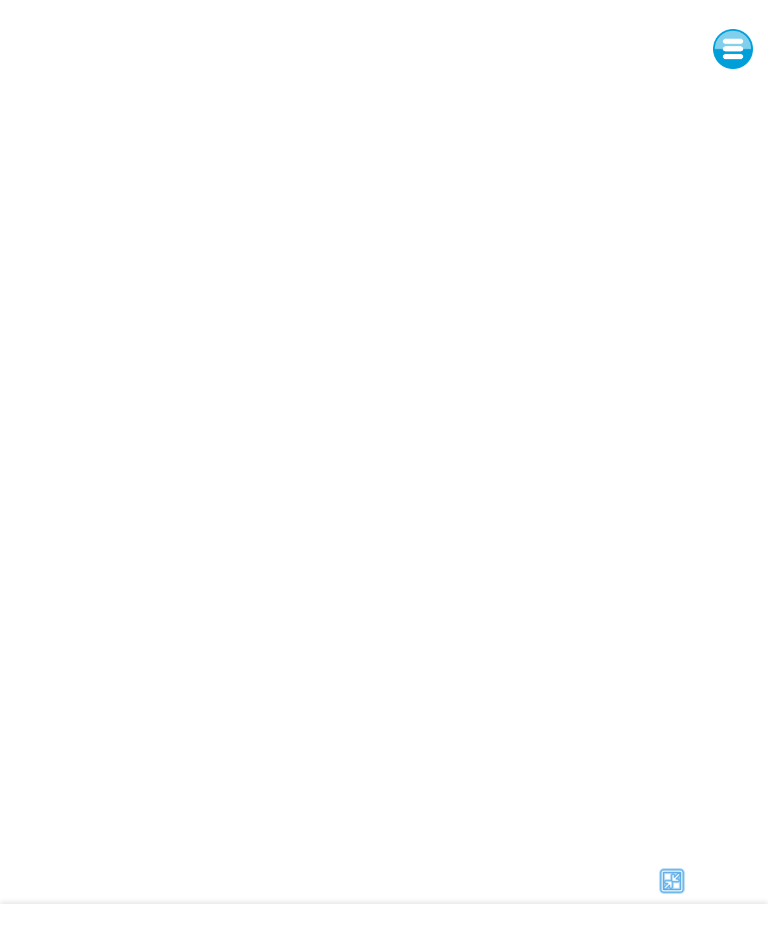 click on "Casino JUGAR favoritos Buscar" at bounding box center (384, 980) 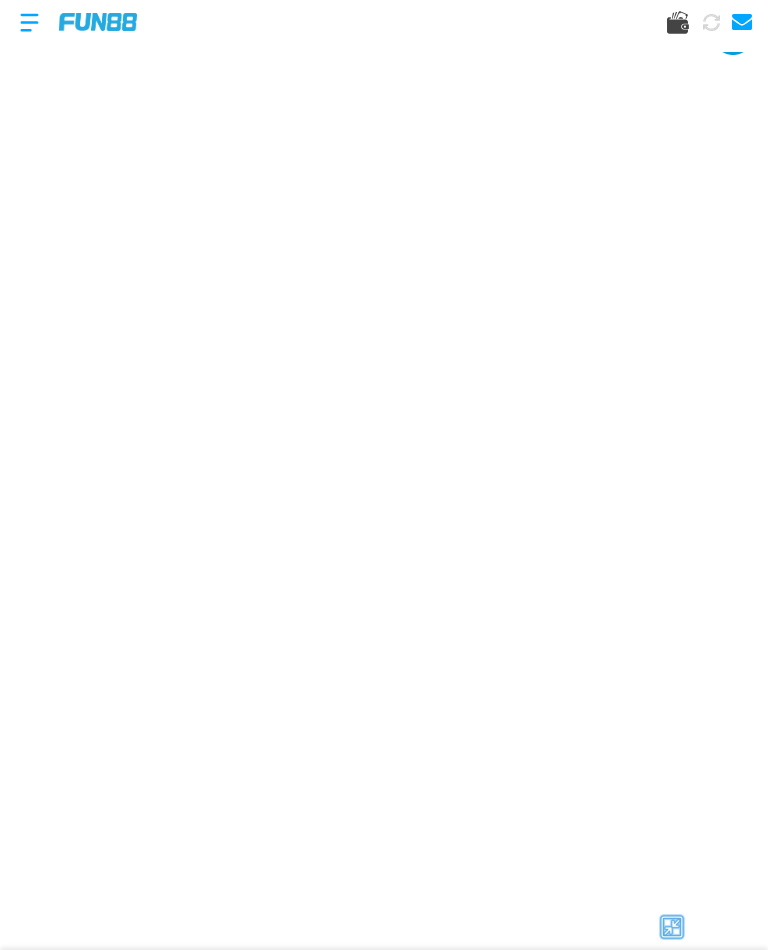 click at bounding box center (672, 927) 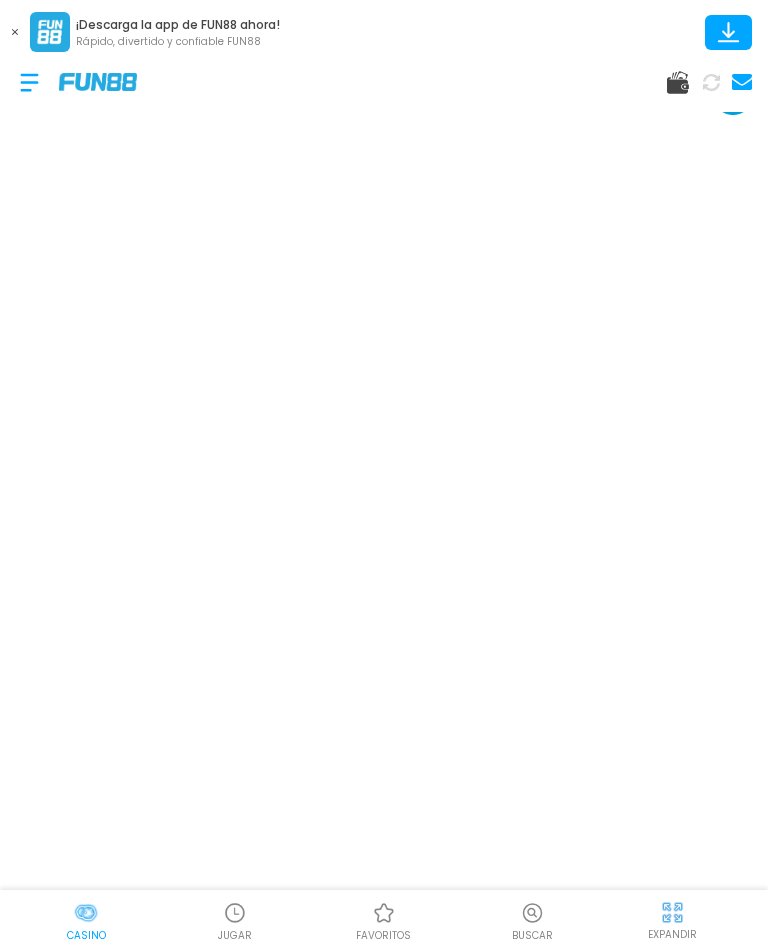 scroll, scrollTop: 31, scrollLeft: 0, axis: vertical 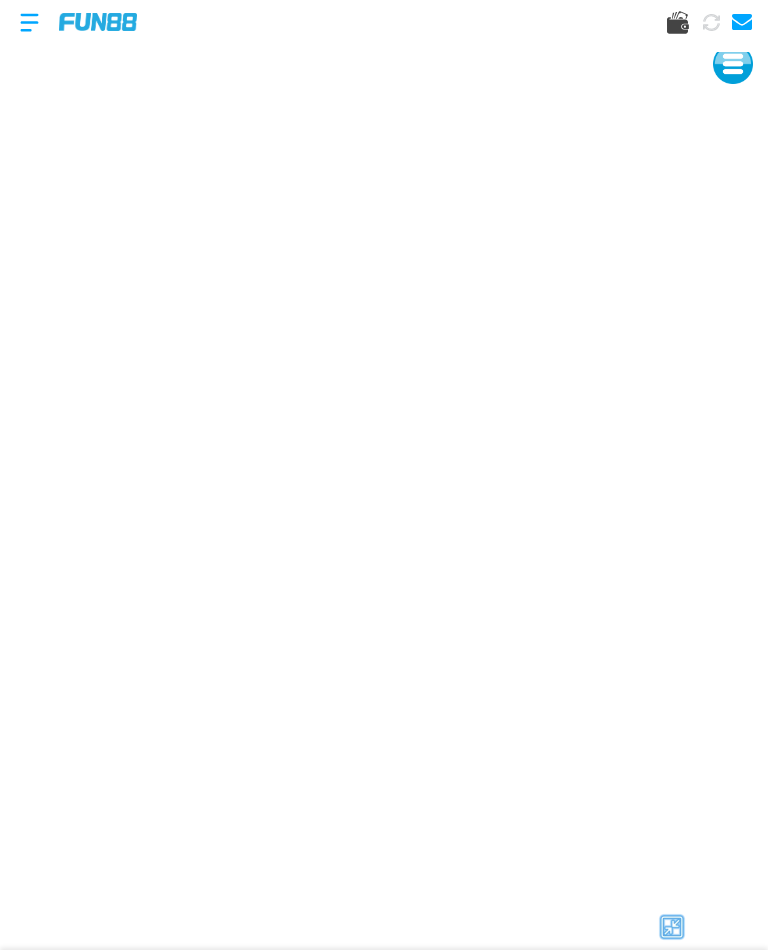 click at bounding box center (672, 927) 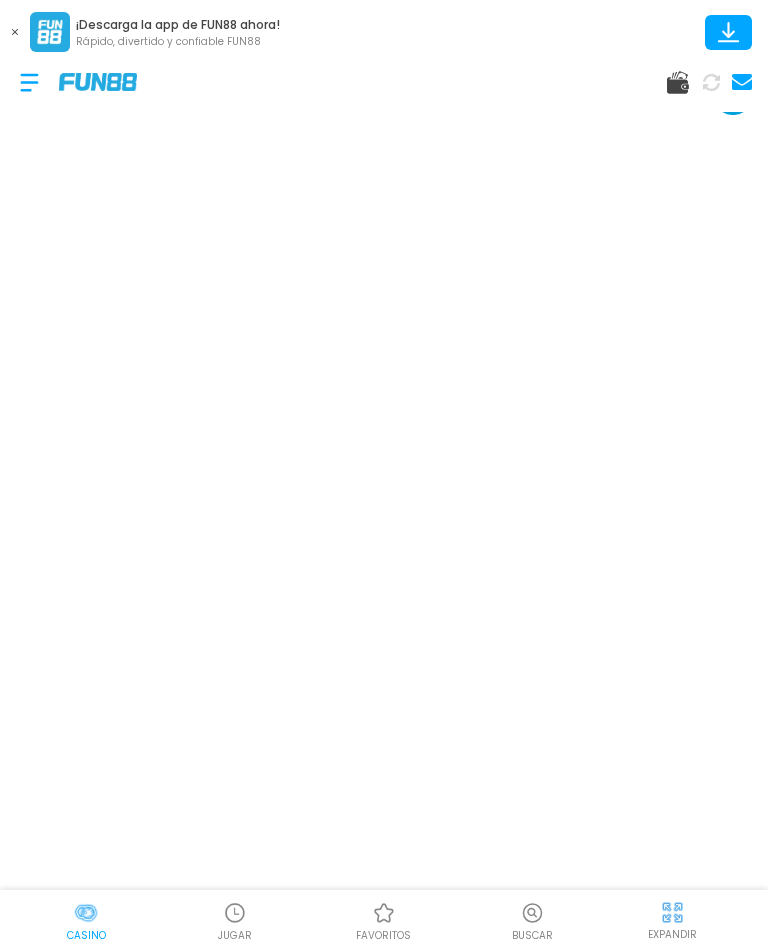 click at bounding box center (86, 913) 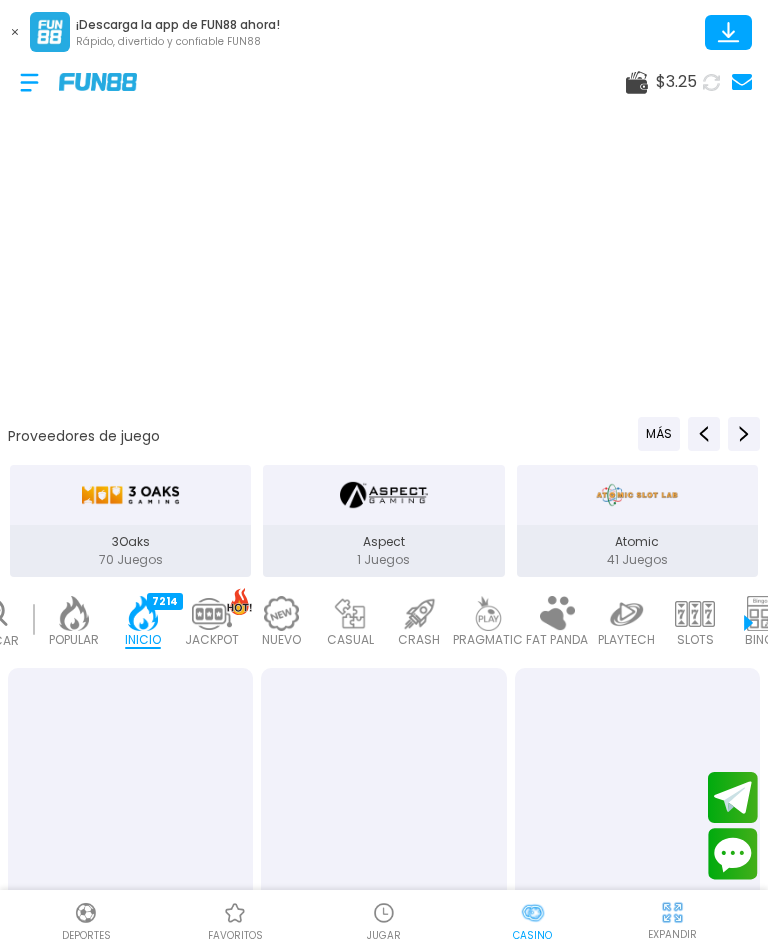 scroll, scrollTop: 0, scrollLeft: 50, axis: horizontal 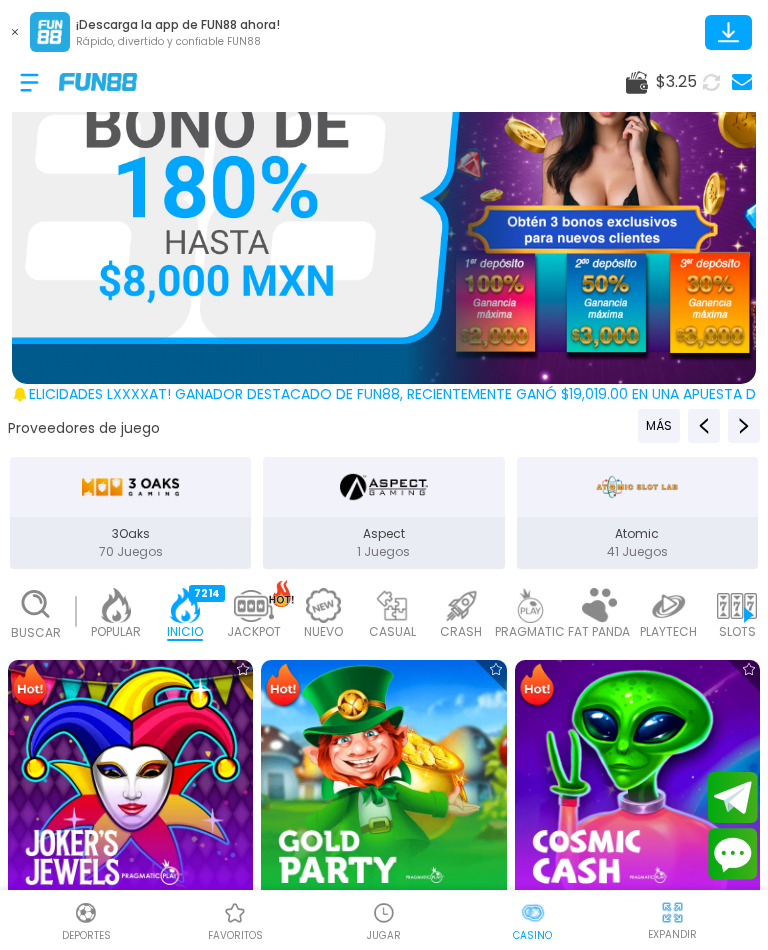 click 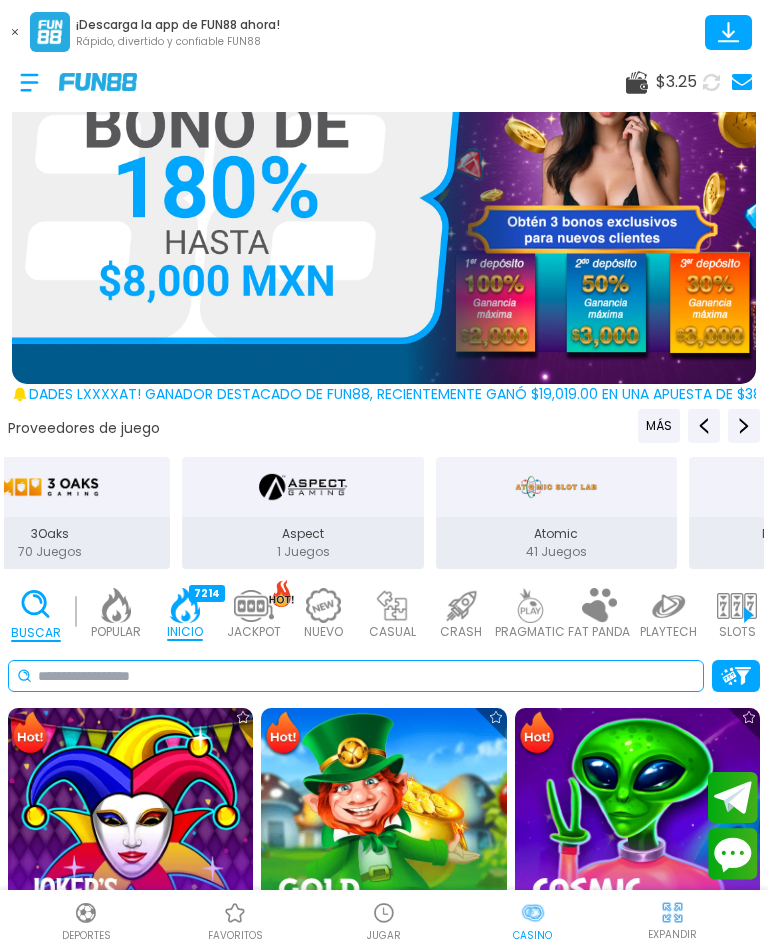 click at bounding box center [366, 676] 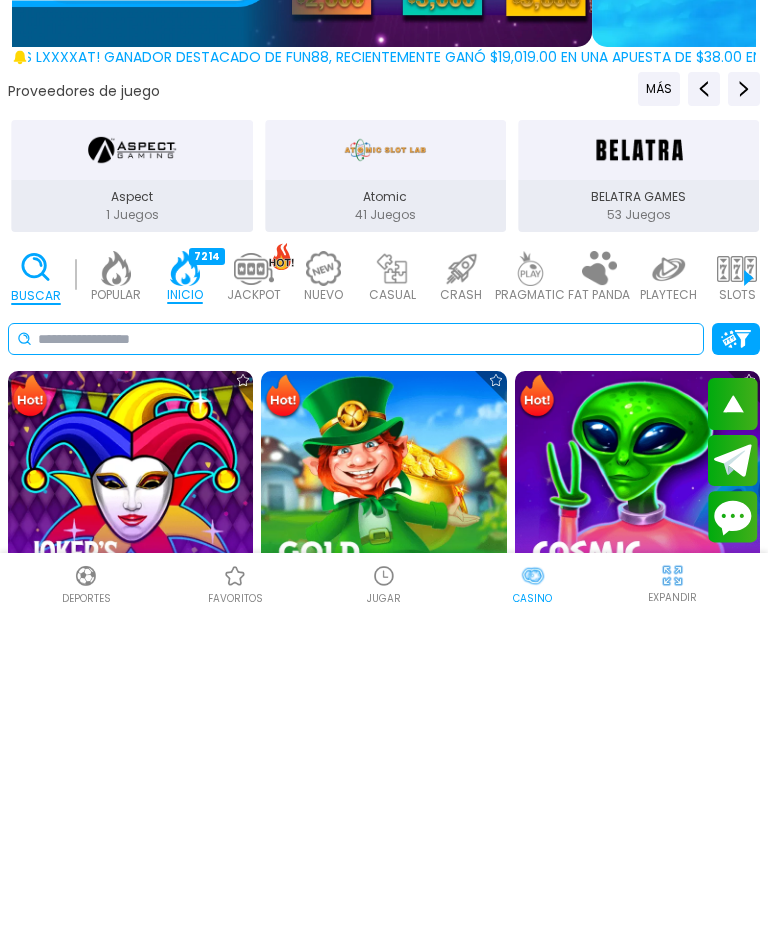 scroll, scrollTop: 91, scrollLeft: 0, axis: vertical 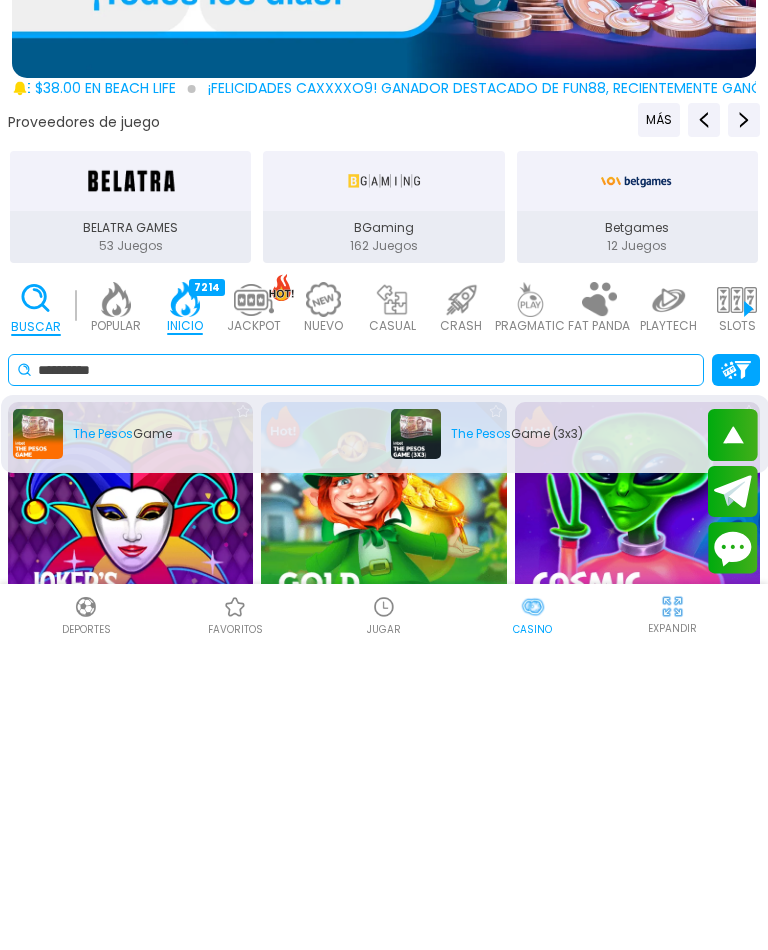 type on "*********" 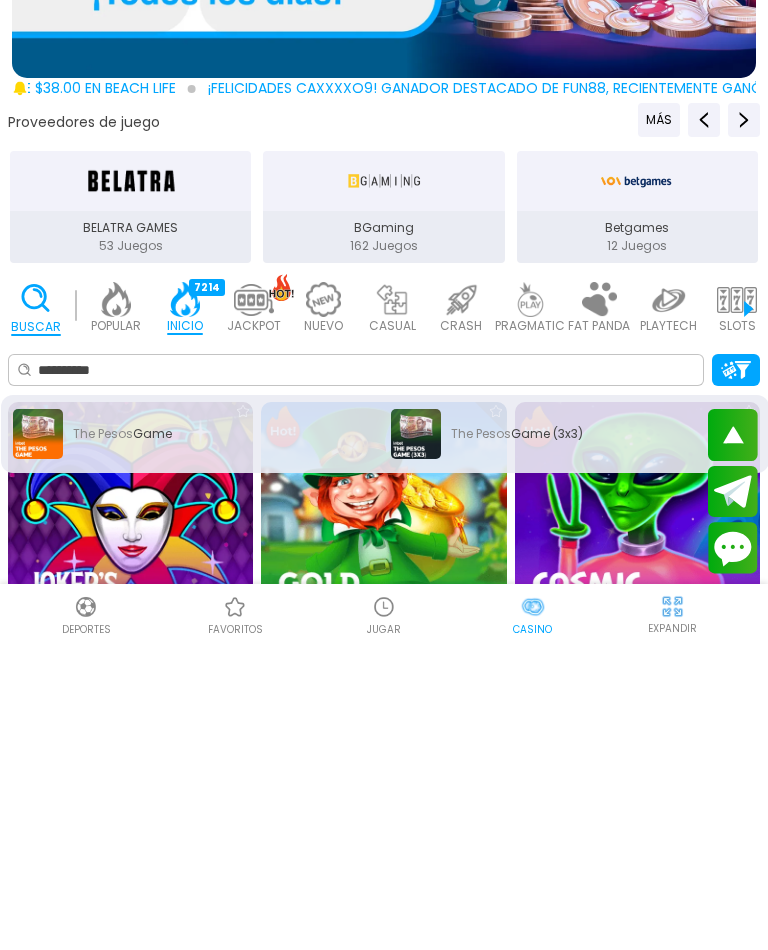 click on "The Pesos  Game" at bounding box center (196, 740) 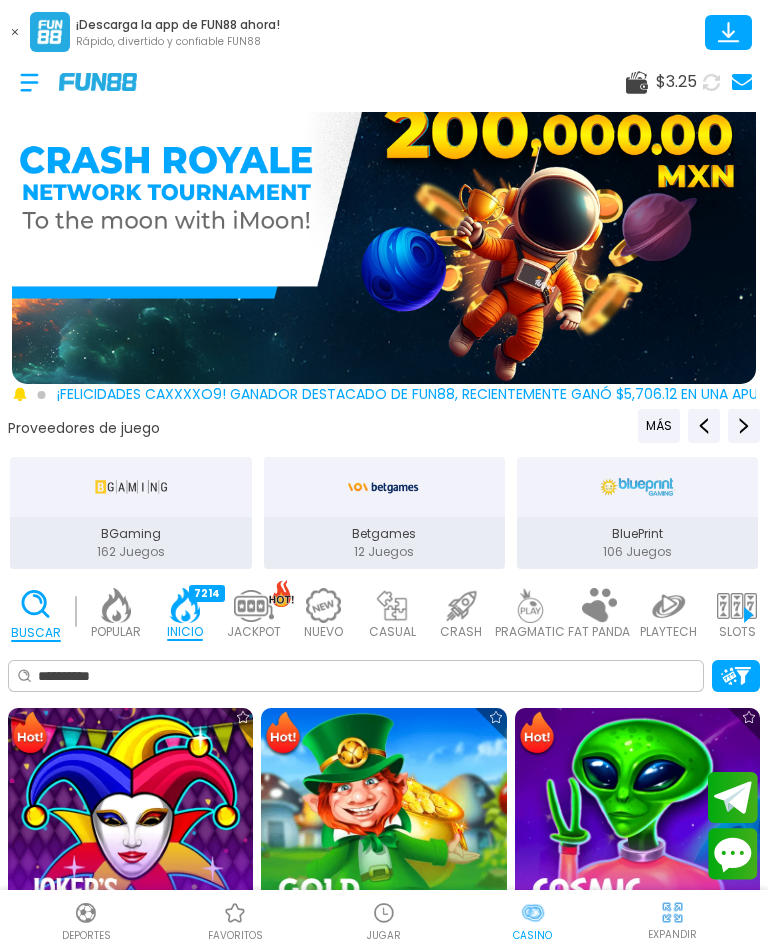 scroll, scrollTop: 0, scrollLeft: 0, axis: both 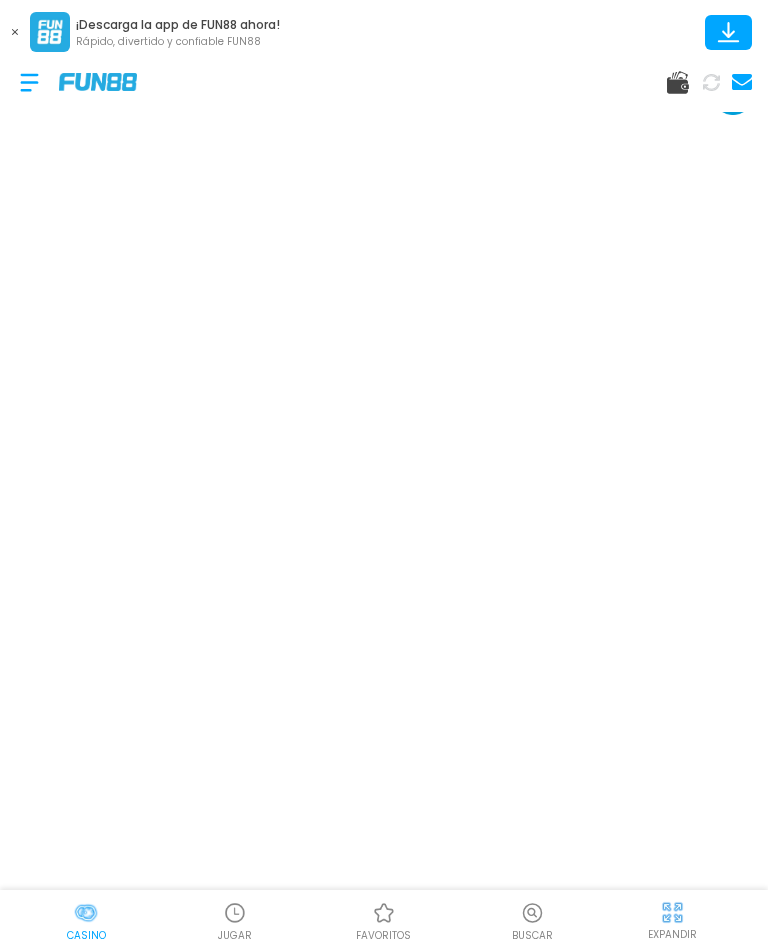 click on "EXPANDIR" at bounding box center (672, 934) 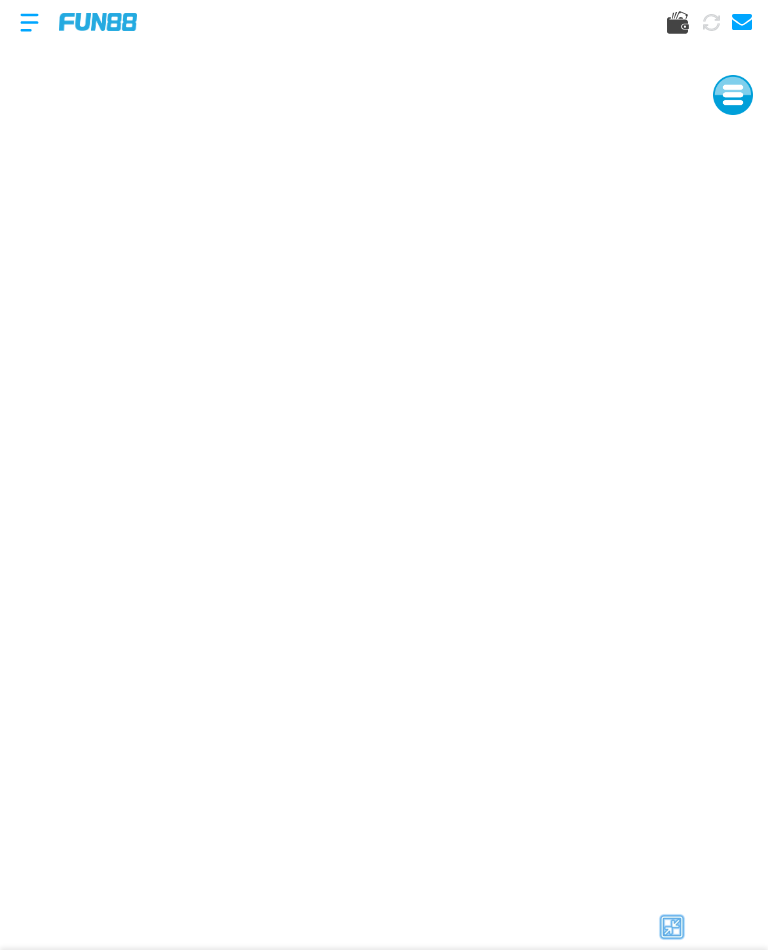 click at bounding box center [672, 927] 